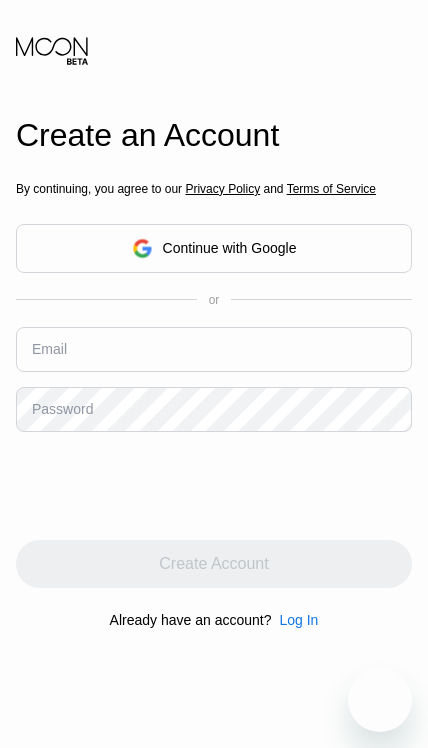 scroll, scrollTop: 0, scrollLeft: 0, axis: both 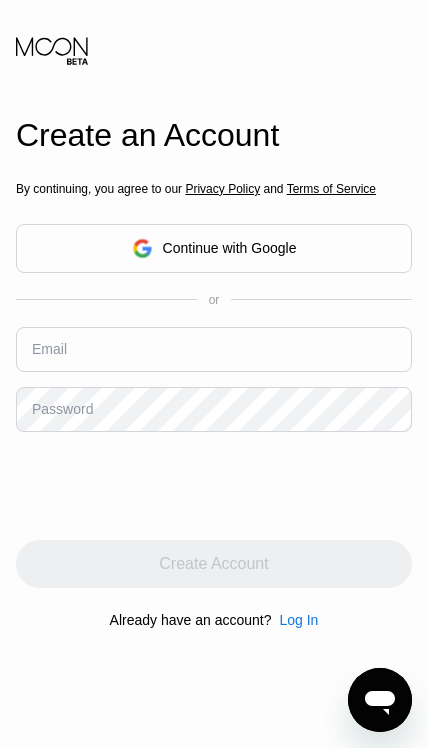 click on "Log In" at bounding box center [298, 620] 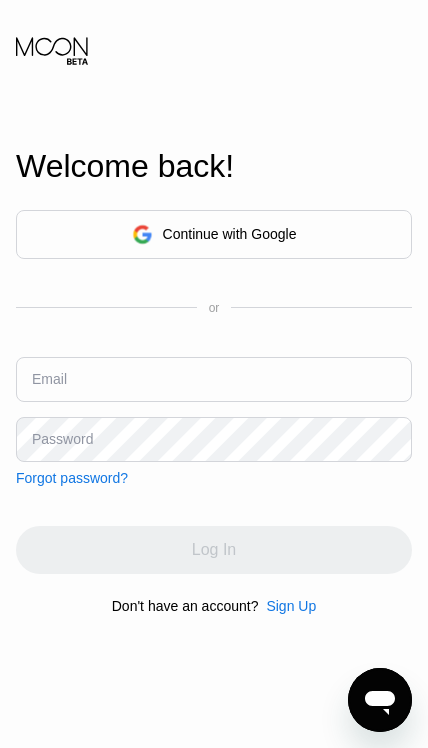 click on "Sign Up" at bounding box center (291, 606) 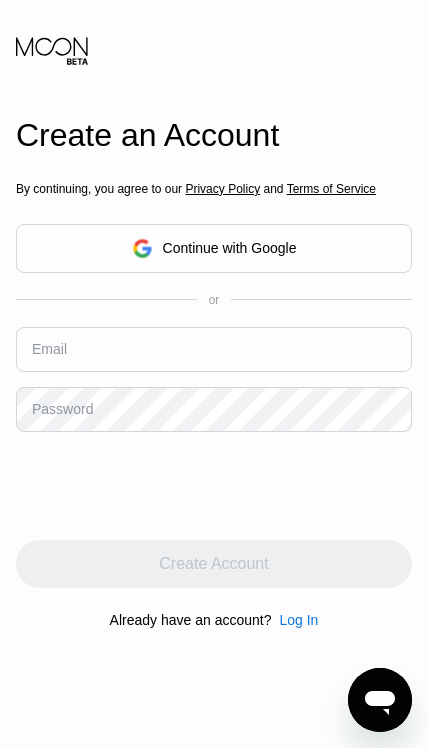 click on "Email" at bounding box center [49, 349] 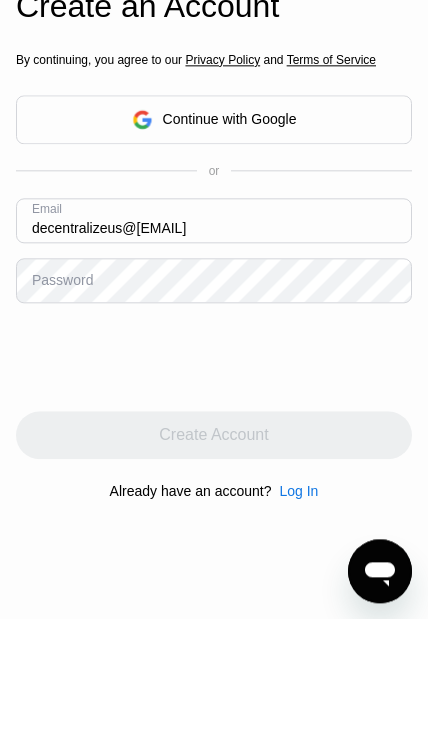 type on "decentralizeus@[EMAIL]" 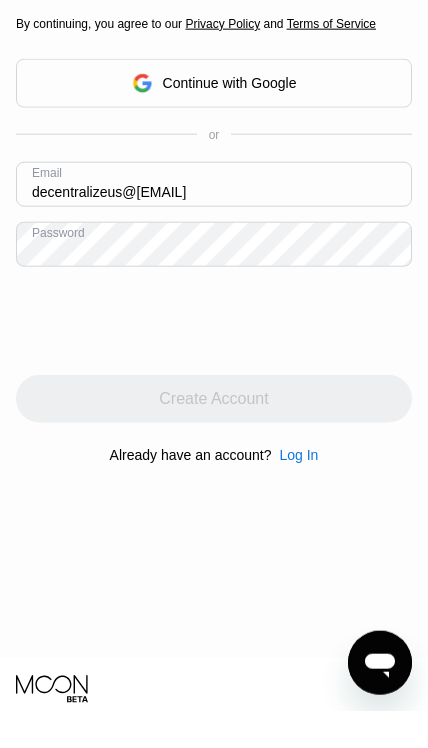 scroll, scrollTop: 166, scrollLeft: 0, axis: vertical 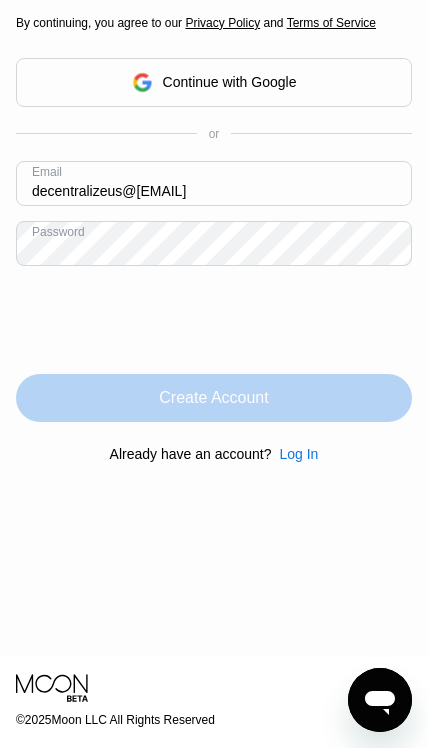 click on "Create Account" at bounding box center [214, 398] 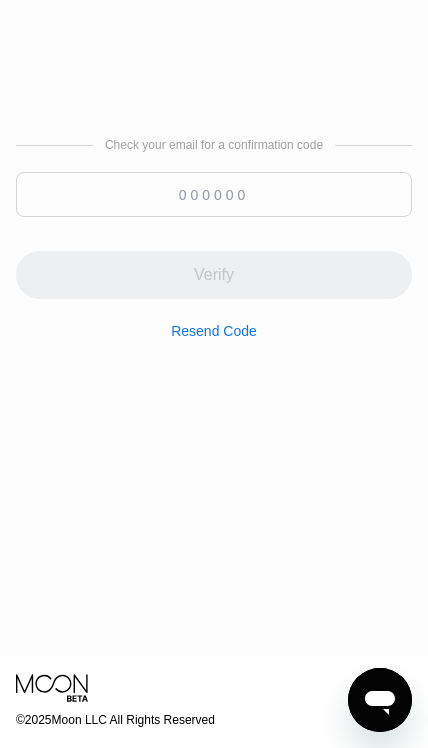 click at bounding box center (214, 194) 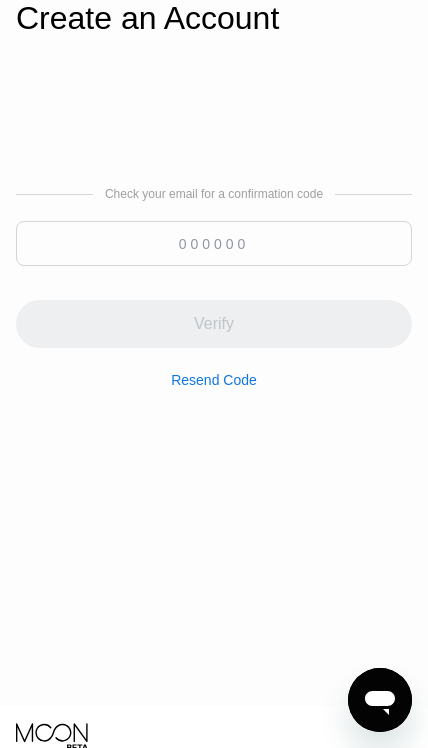 click at bounding box center (214, 243) 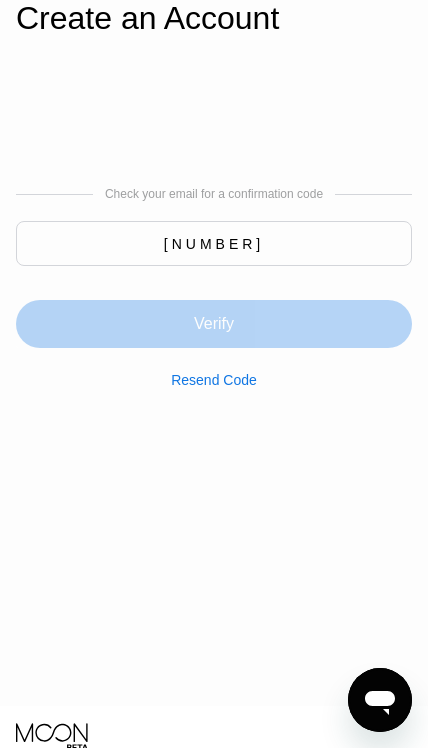 type on "[NUMBER]" 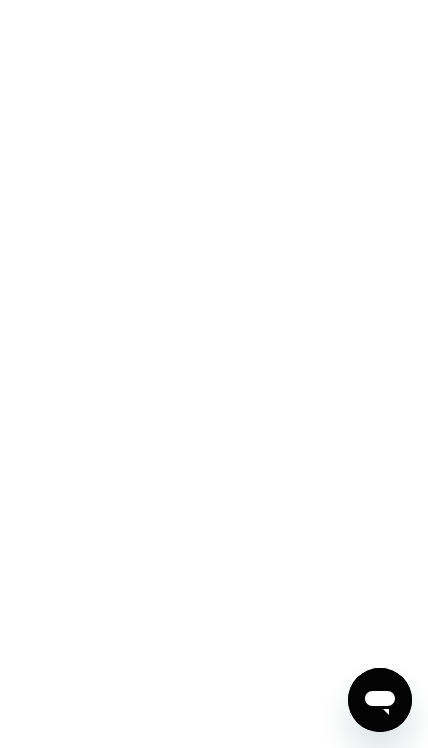 scroll, scrollTop: 0, scrollLeft: 0, axis: both 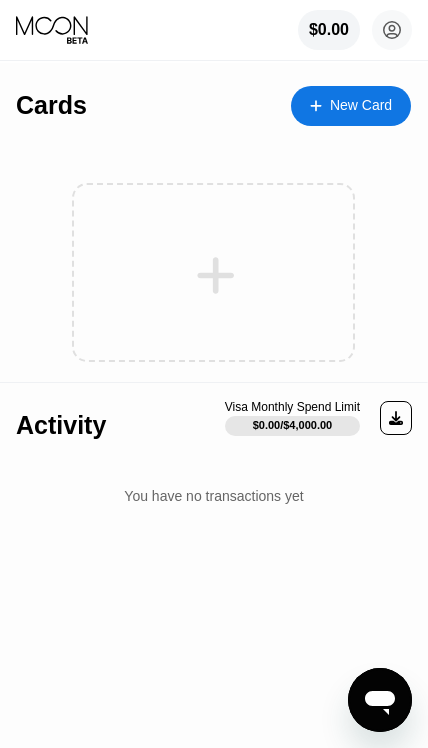 click 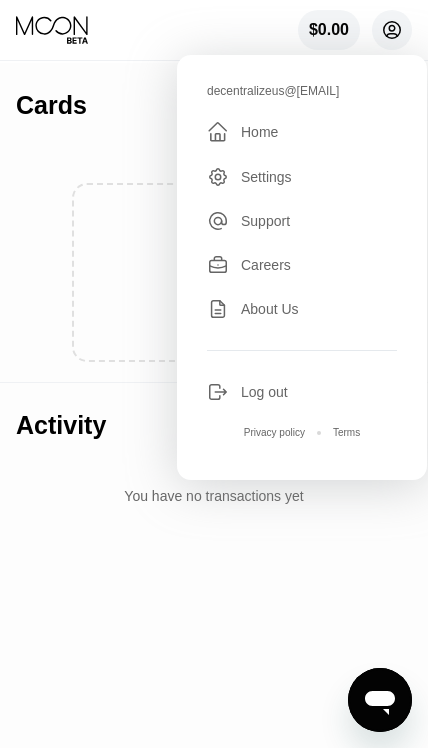 click on "Settings" at bounding box center (302, 177) 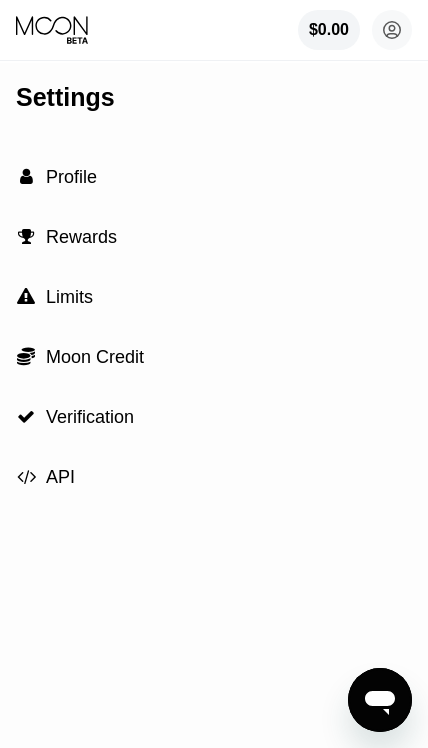click on "Profile" at bounding box center [71, 177] 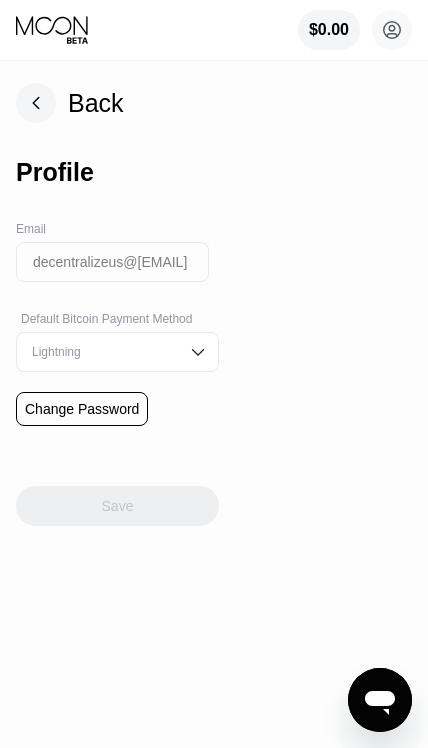 click on "Lightning" at bounding box center [102, 352] 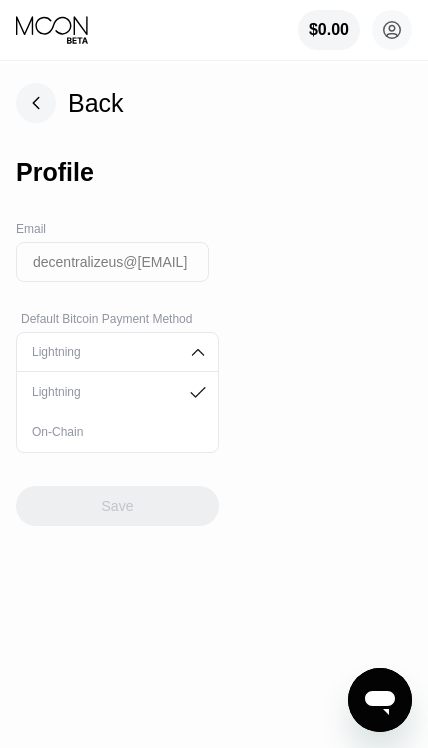 click on "Lightning" at bounding box center [102, 352] 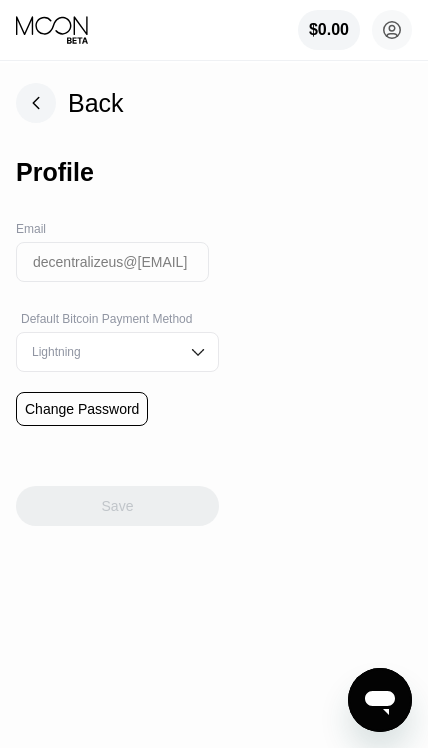 click 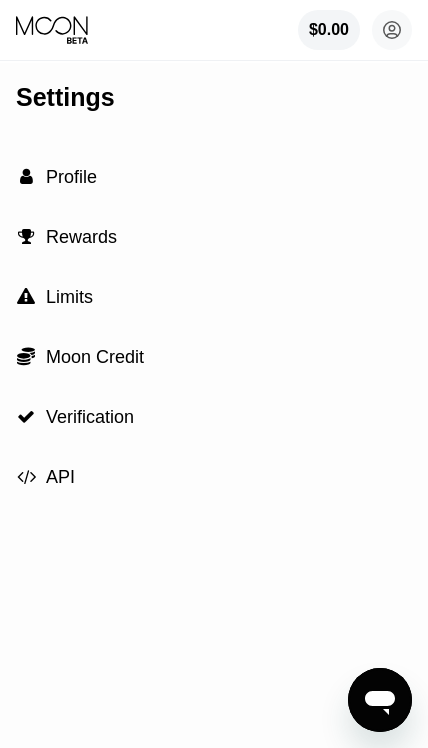 click on "Moon Credit" at bounding box center [95, 357] 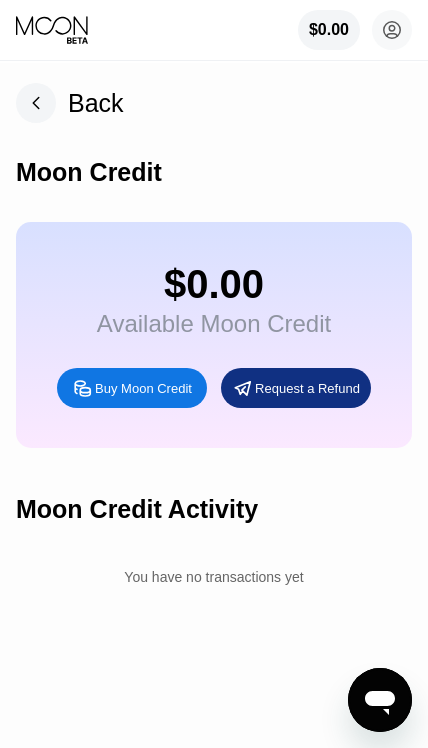 click on "Buy Moon Credit" at bounding box center [143, 388] 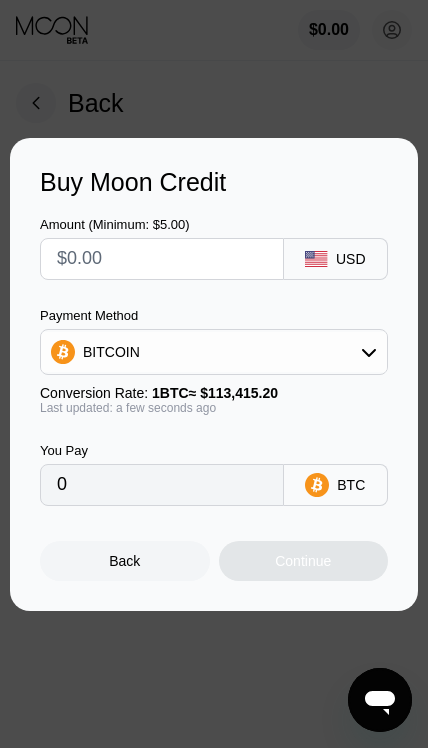 click on "Back" at bounding box center (125, 561) 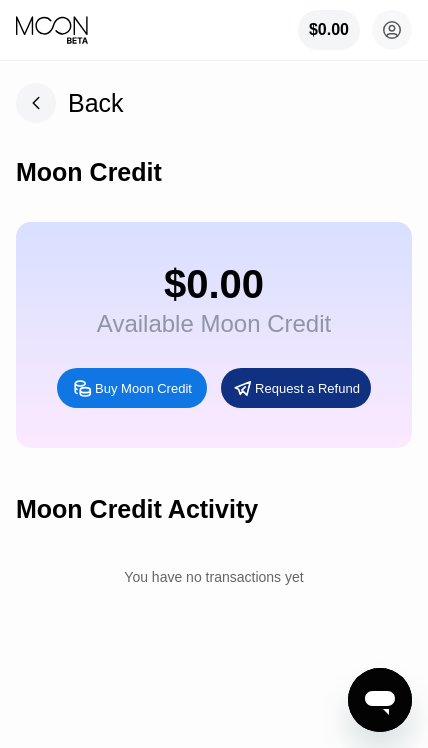 click 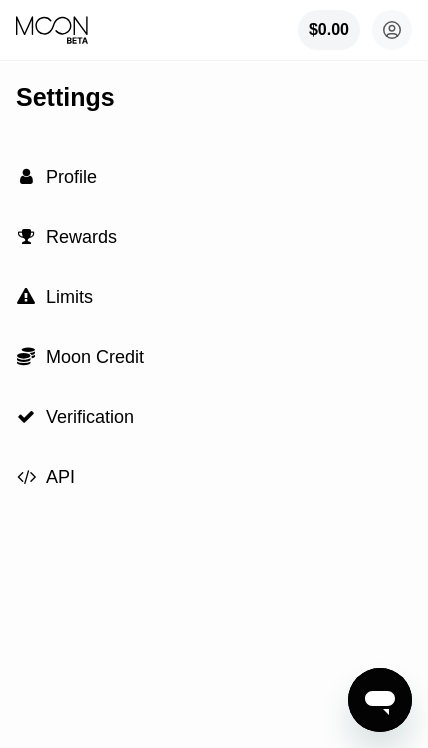 click 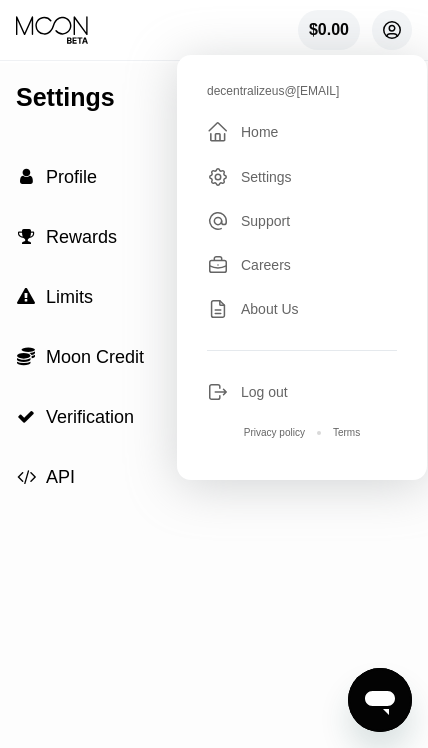 click on "Settings" at bounding box center [302, 177] 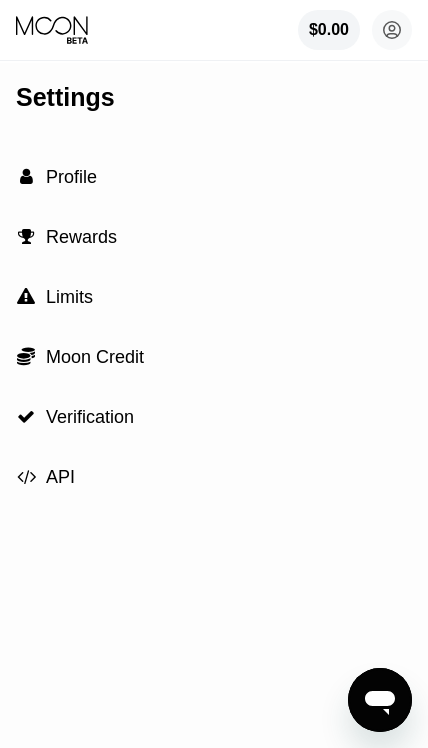 click on "" at bounding box center [26, 297] 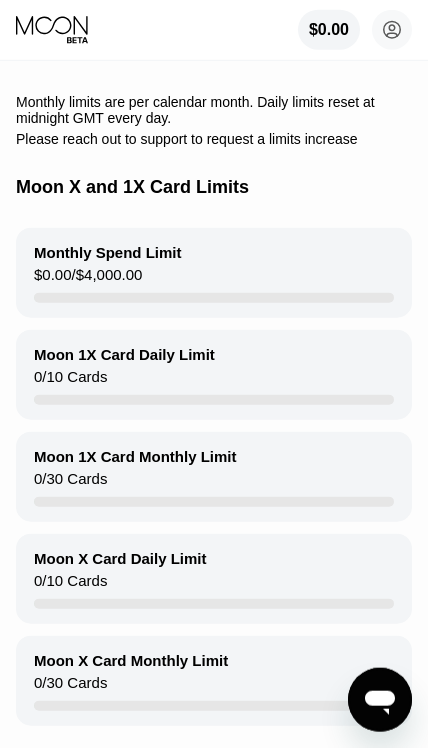 scroll, scrollTop: 0, scrollLeft: 0, axis: both 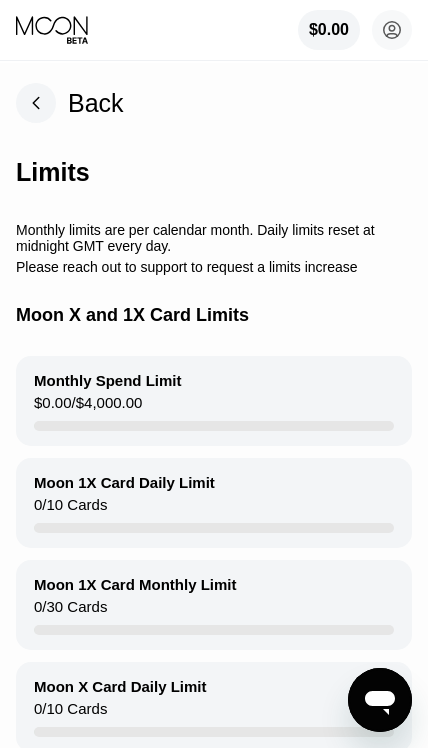 click 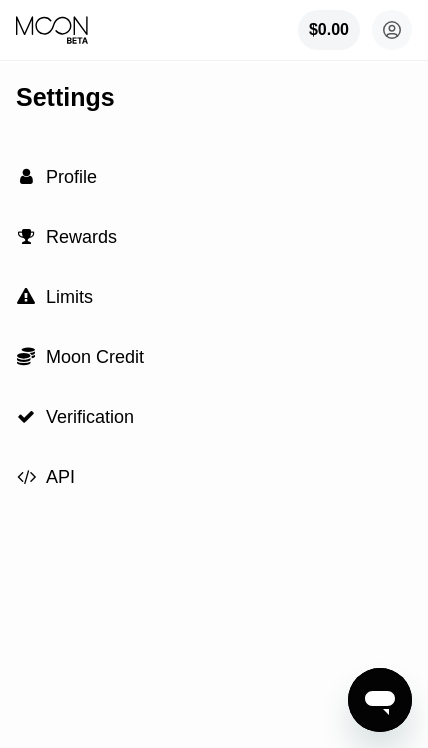 click on "Profile" at bounding box center [71, 177] 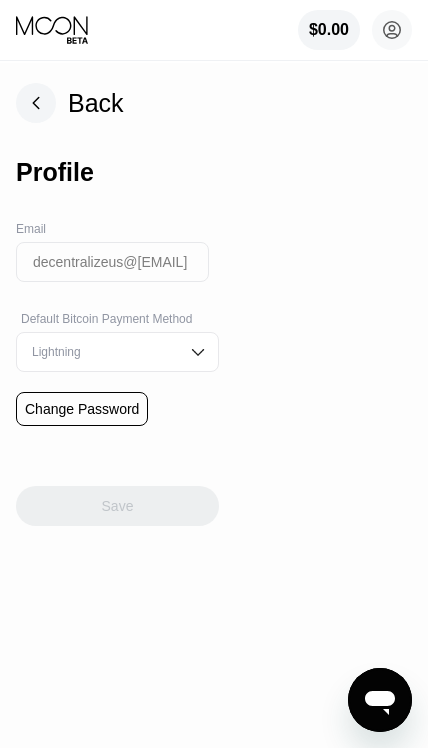 click 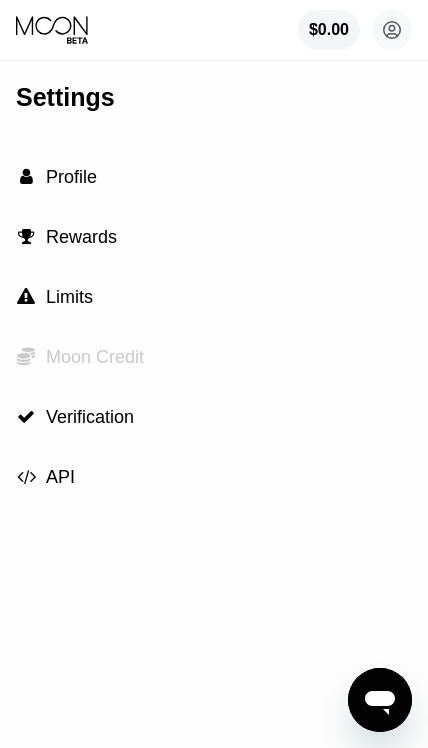 click on "Moon Credit" at bounding box center [95, 357] 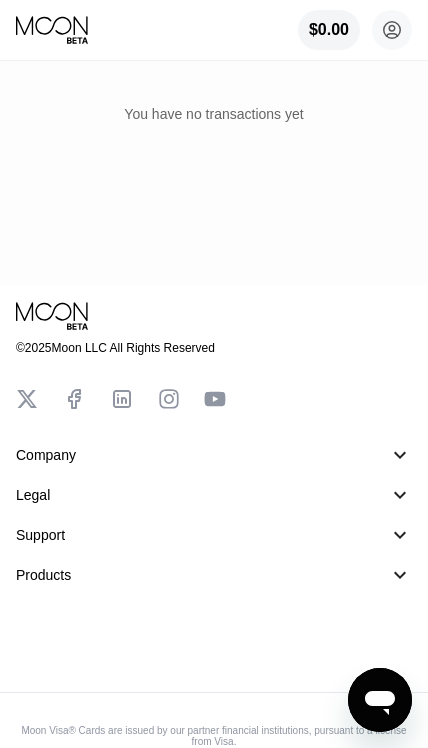 scroll, scrollTop: 494, scrollLeft: 0, axis: vertical 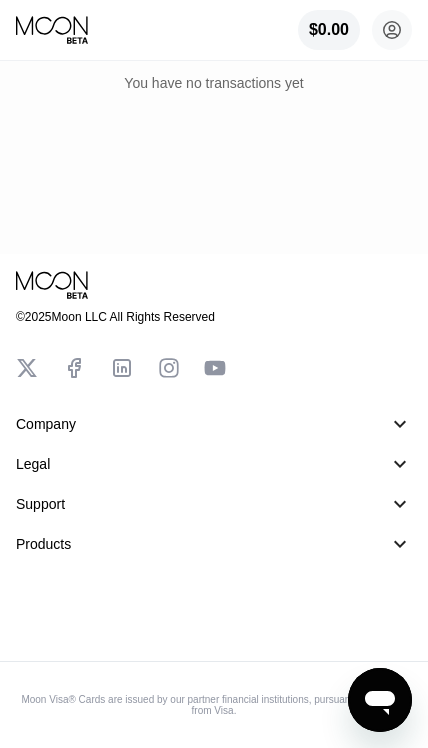 click on "󰅀" at bounding box center [400, 544] 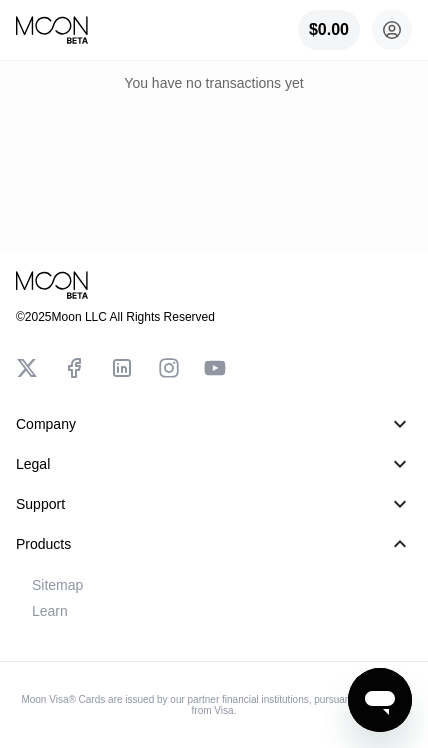 click on "󰅀" at bounding box center [400, 504] 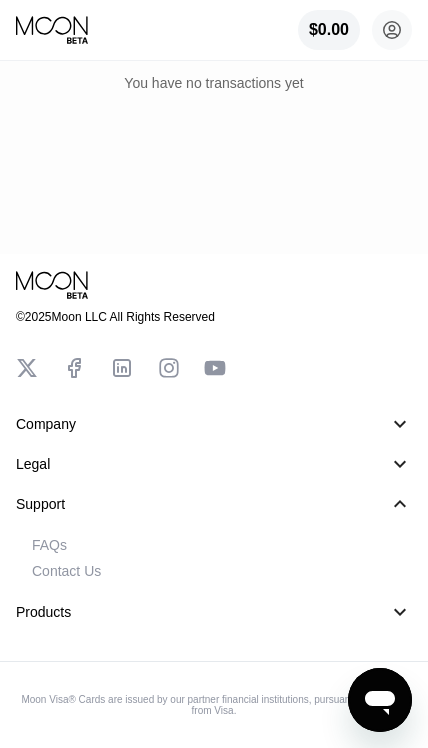 click on "󰅀" at bounding box center [400, 464] 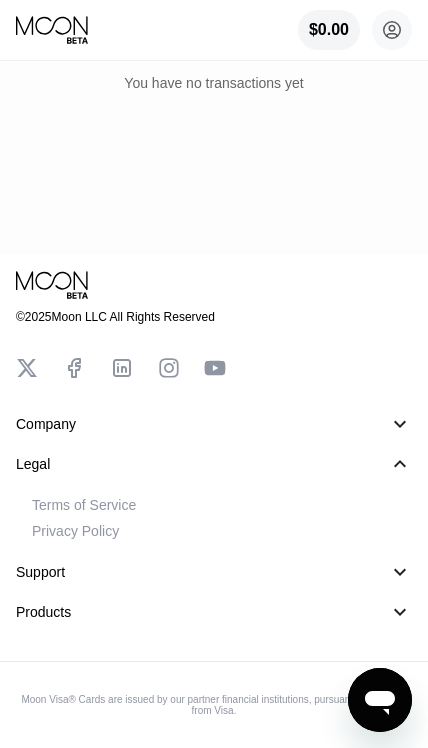 click on "󰅀" at bounding box center [400, 424] 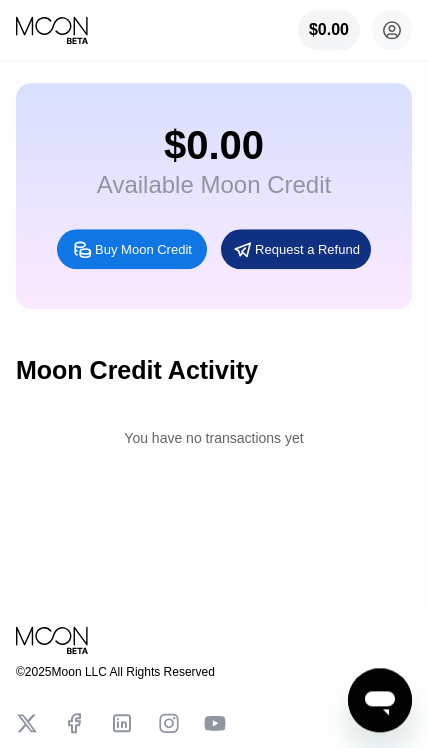 scroll, scrollTop: 0, scrollLeft: 0, axis: both 